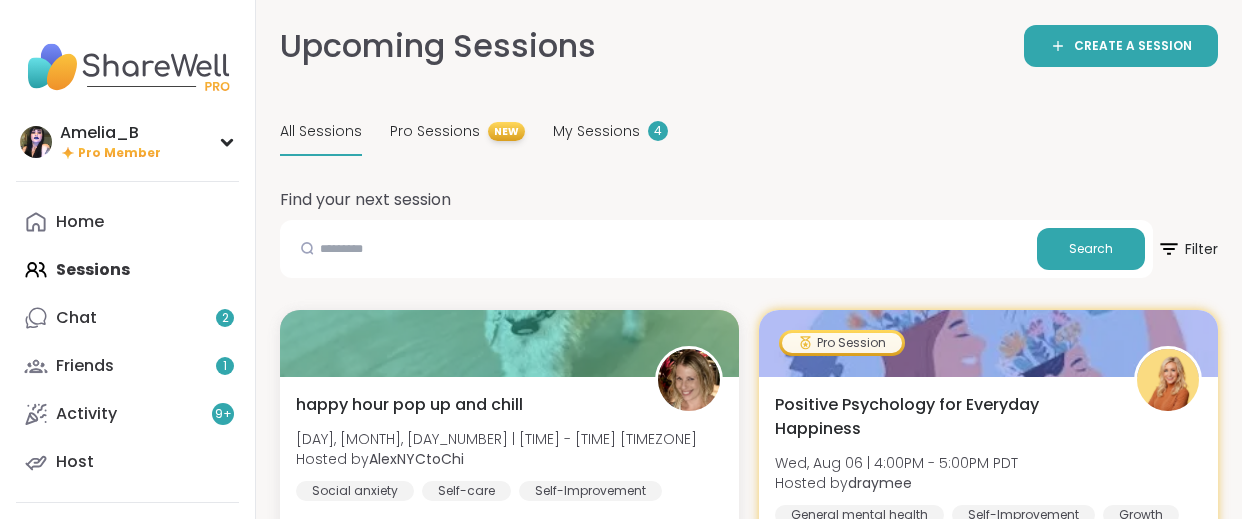 scroll, scrollTop: 529, scrollLeft: 0, axis: vertical 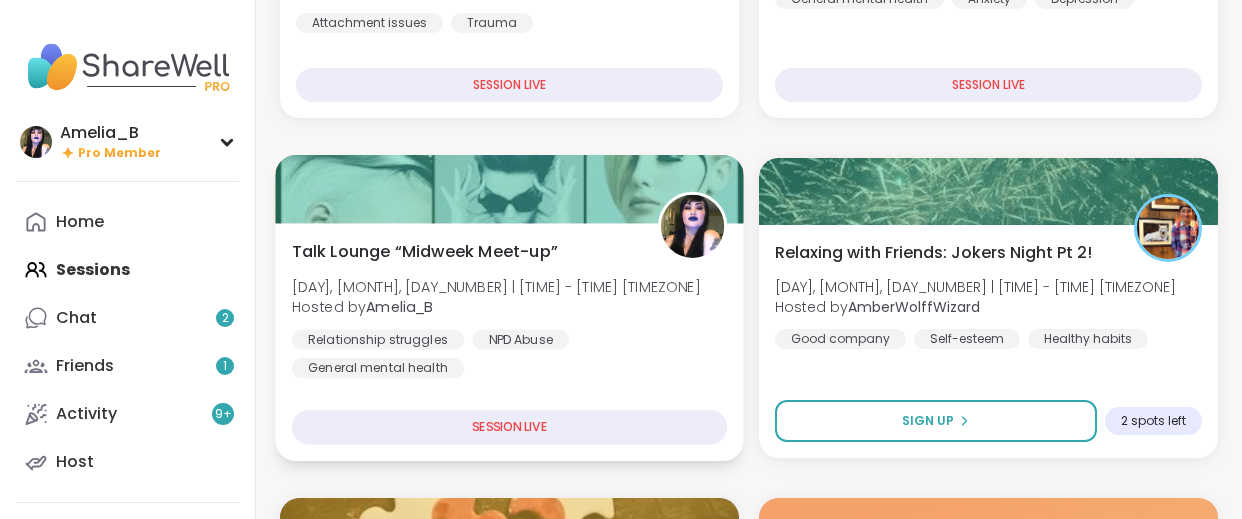 click on "Relationship struggles NPD Abuse General mental health" at bounding box center (510, 353) 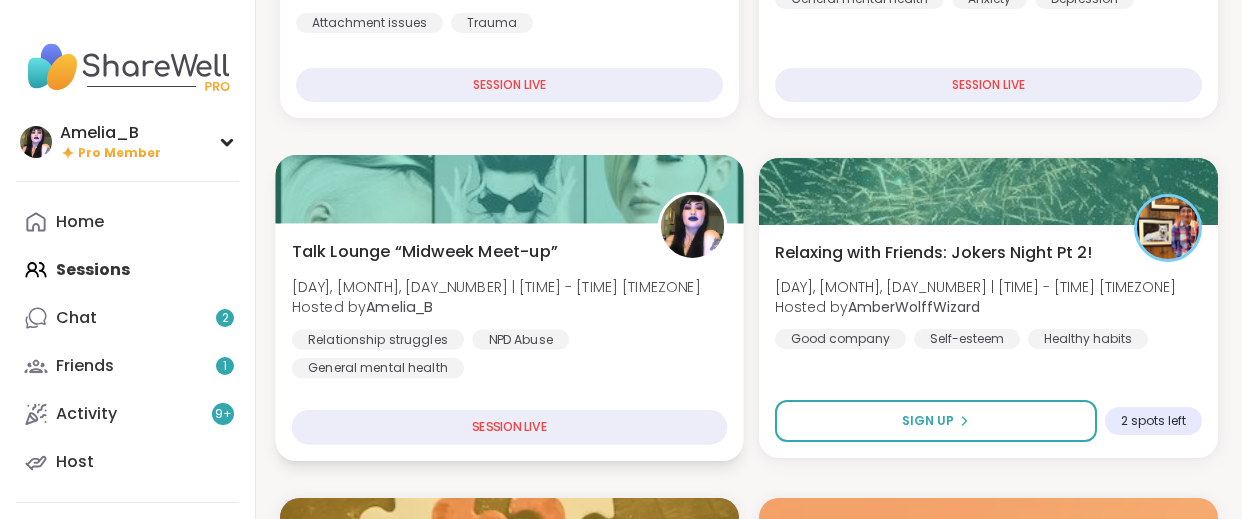 click on "Relationship struggles NPD Abuse General mental health" at bounding box center [510, 353] 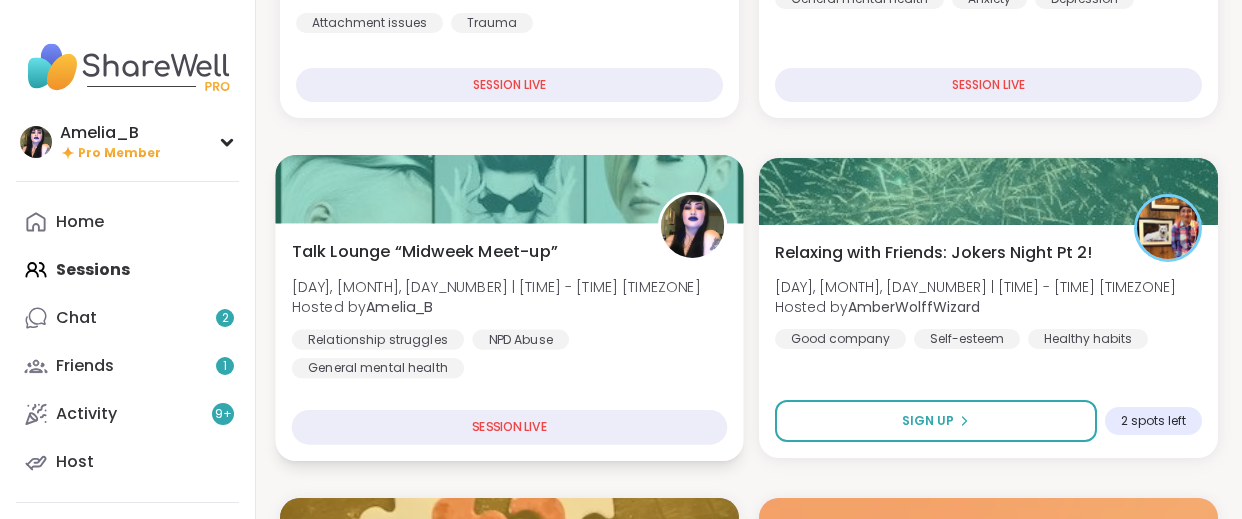 click on "Relationship struggles NPD Abuse General mental health" at bounding box center (510, 353) 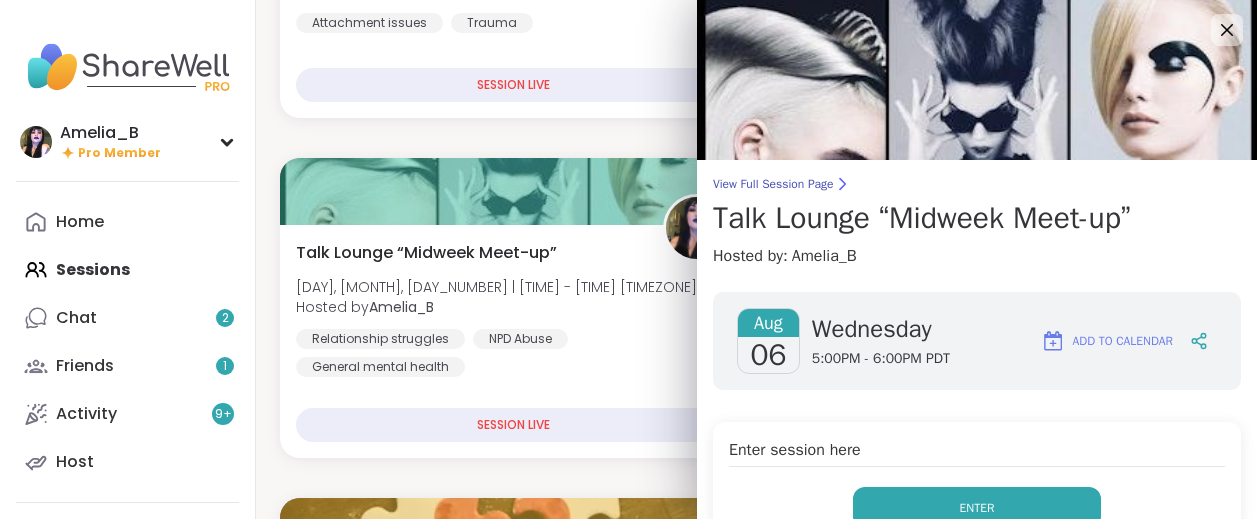click on "Enter" at bounding box center [977, 508] 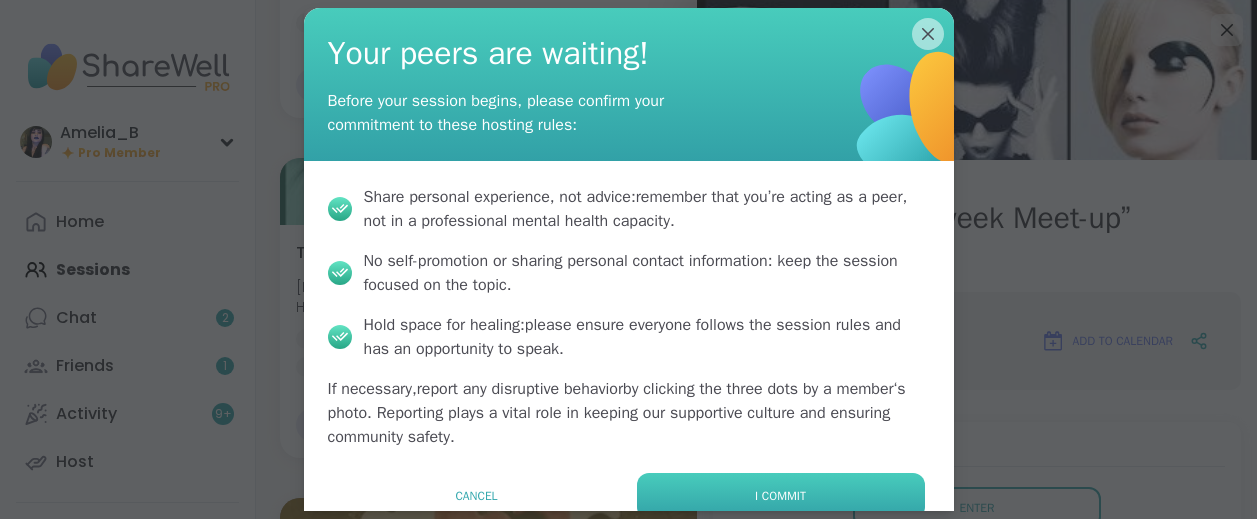 click on "I commit" at bounding box center [781, 496] 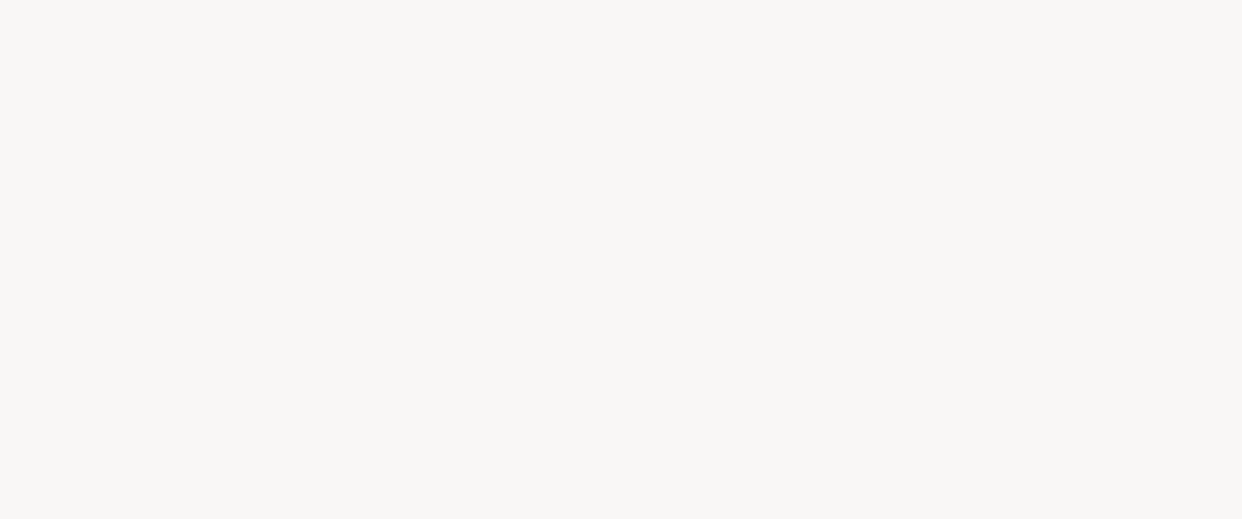 scroll, scrollTop: 0, scrollLeft: 0, axis: both 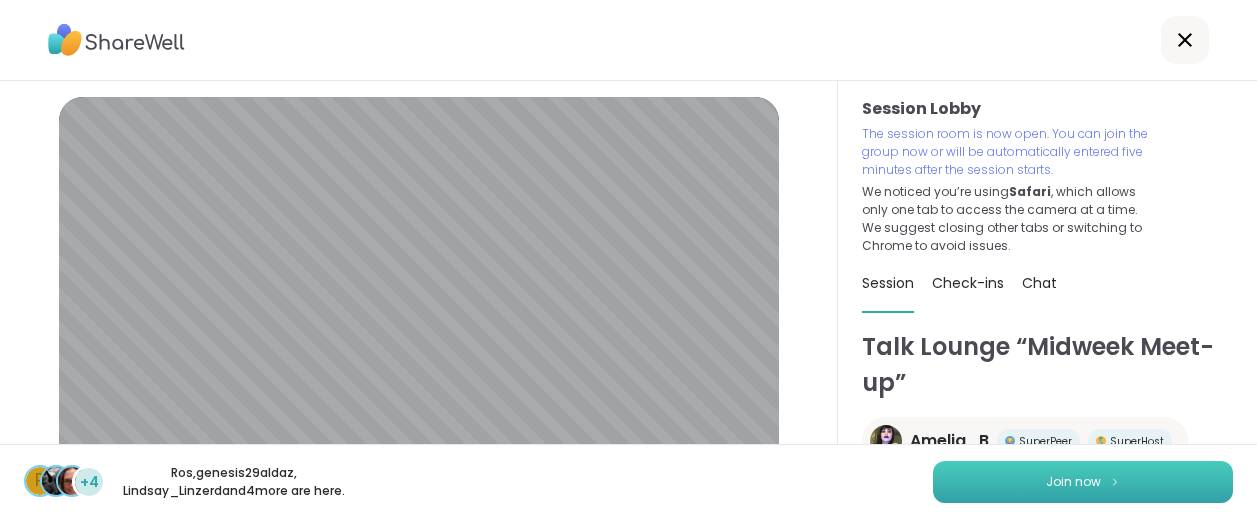 click on "Join now" at bounding box center (1073, 482) 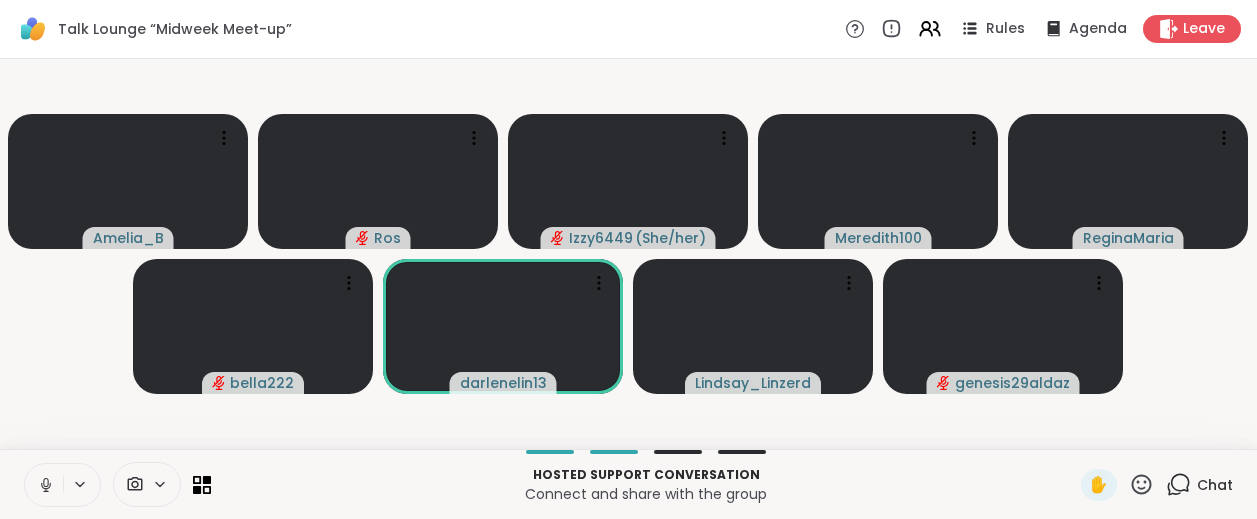 click 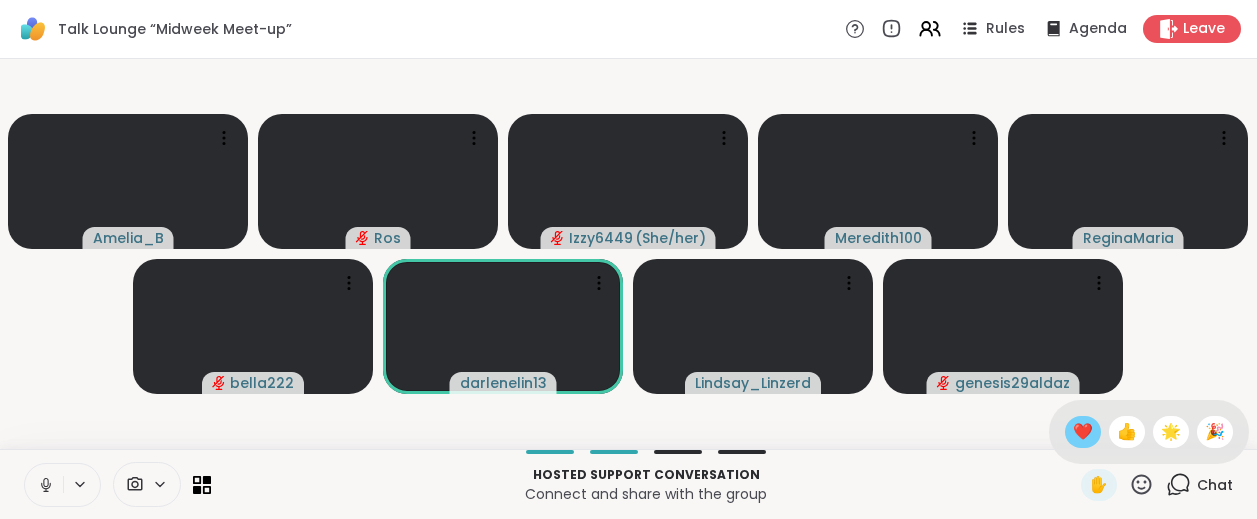 click on "❤️" at bounding box center (1083, 432) 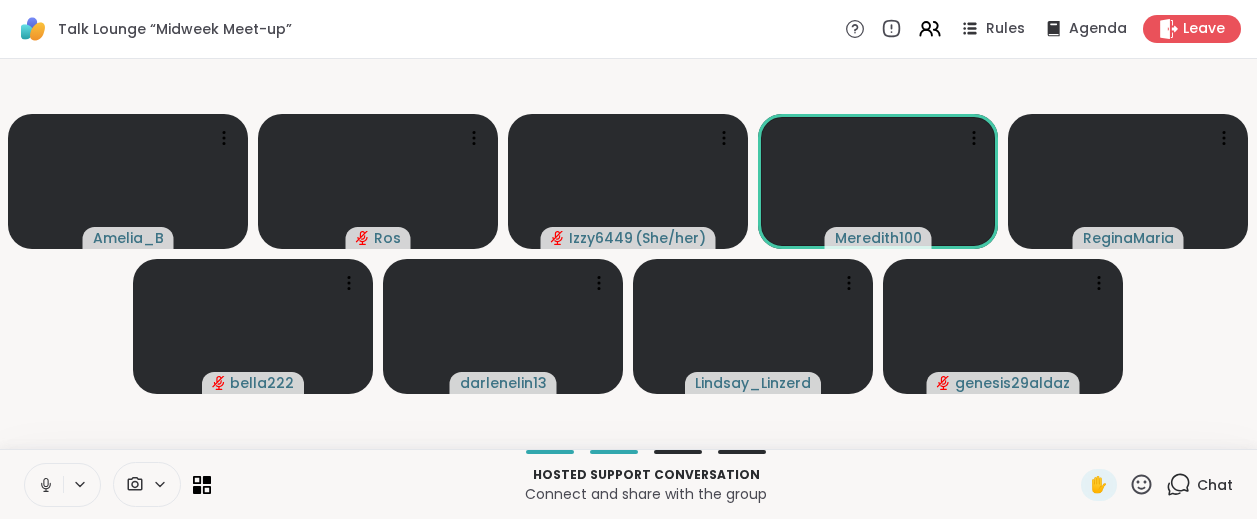 click 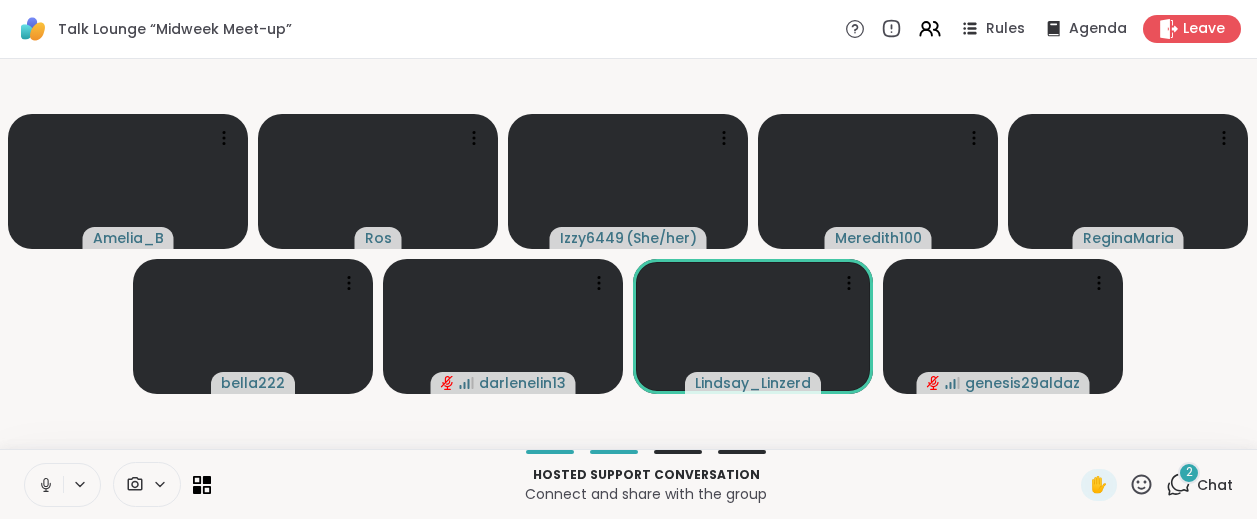 click 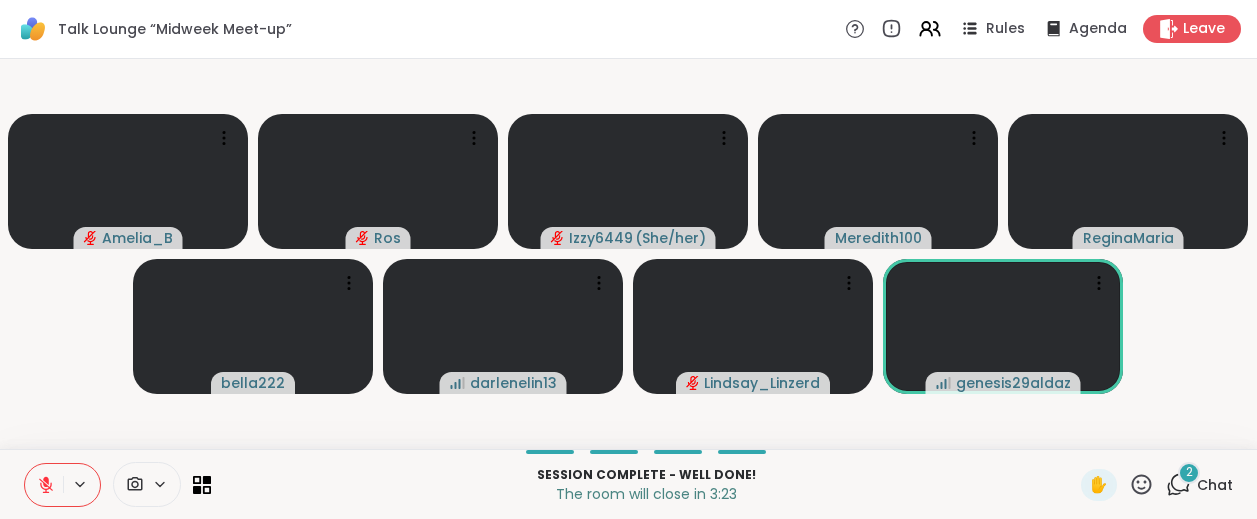 click 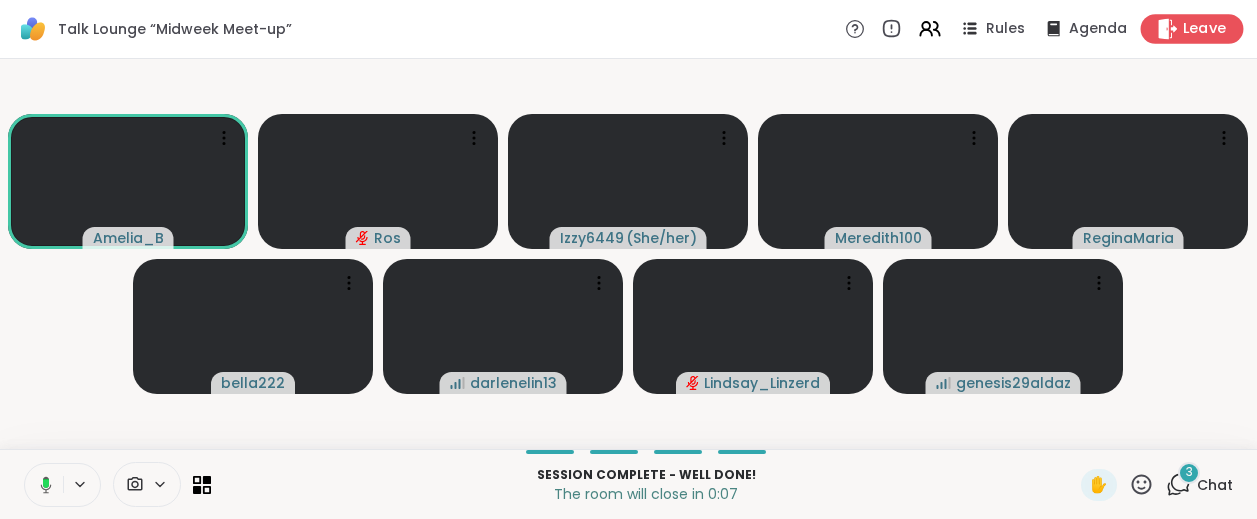 click on "Leave" at bounding box center [1205, 29] 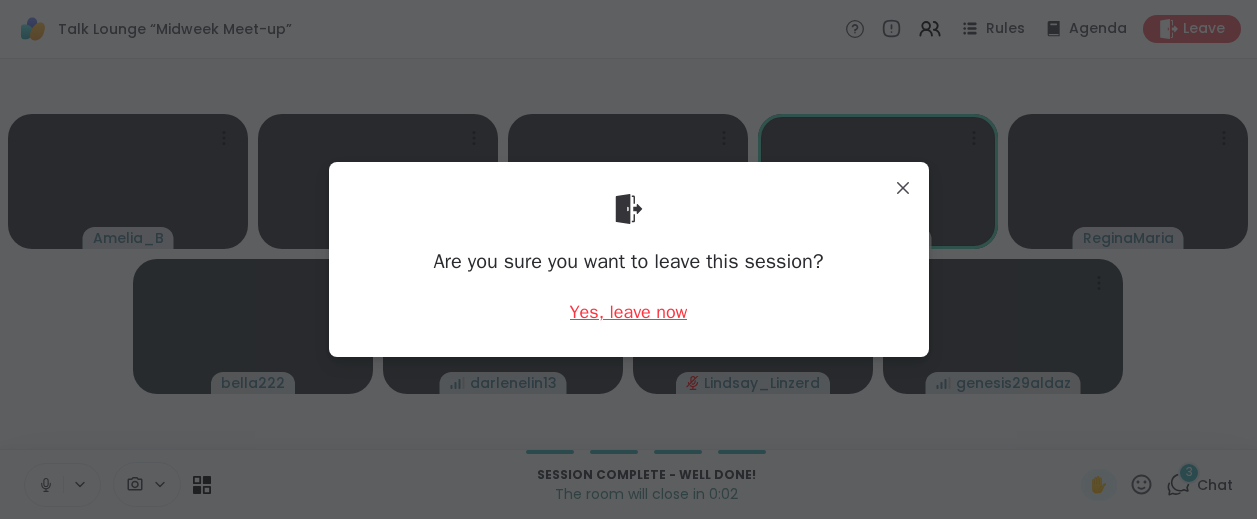 click on "Yes, leave now" at bounding box center (629, 312) 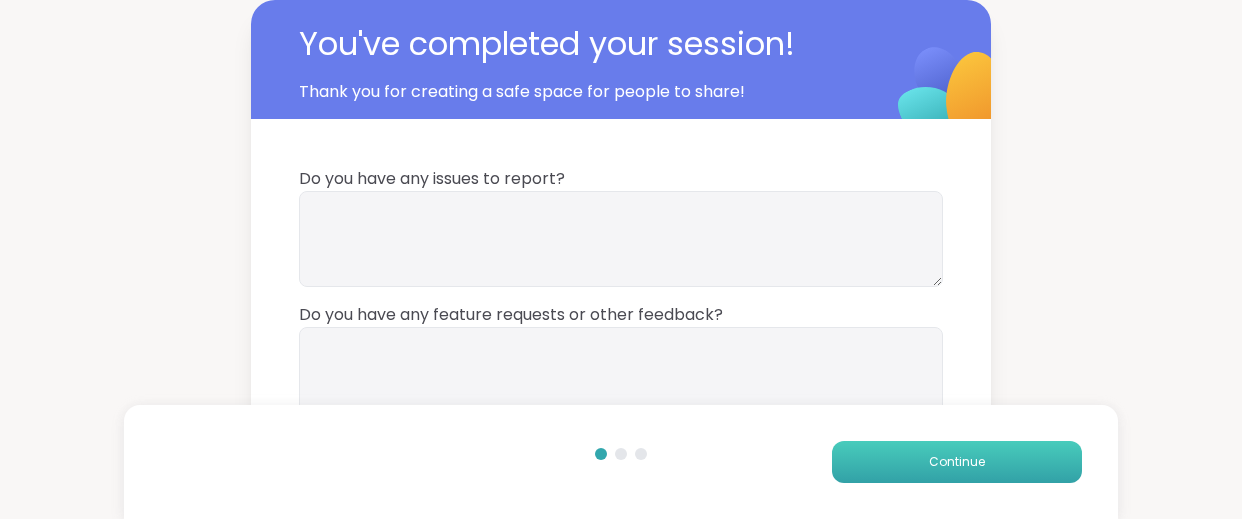 click on "Continue" at bounding box center (957, 462) 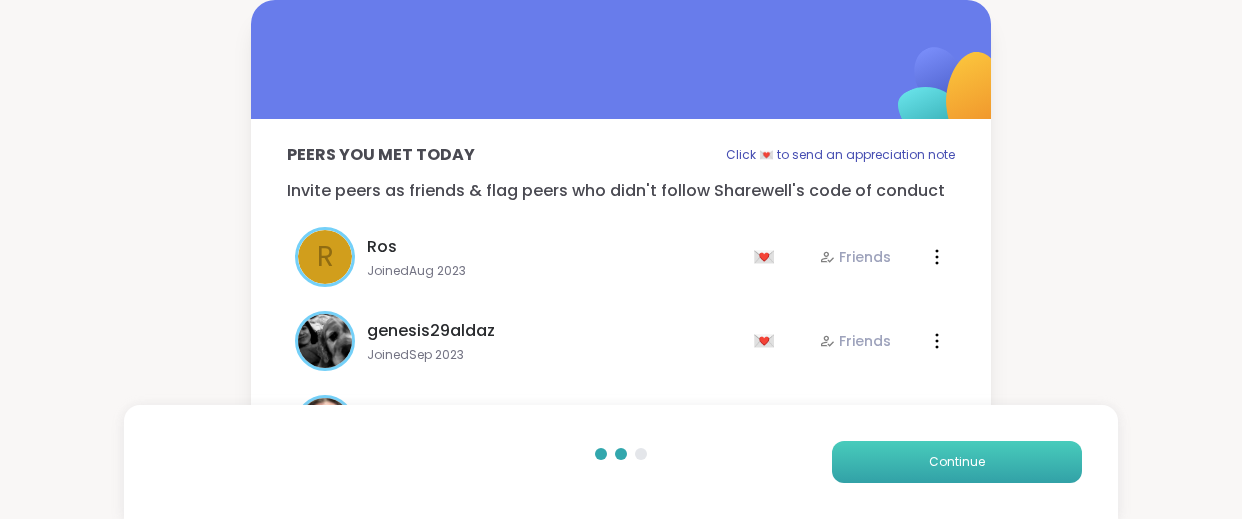 click on "Continue" at bounding box center [957, 462] 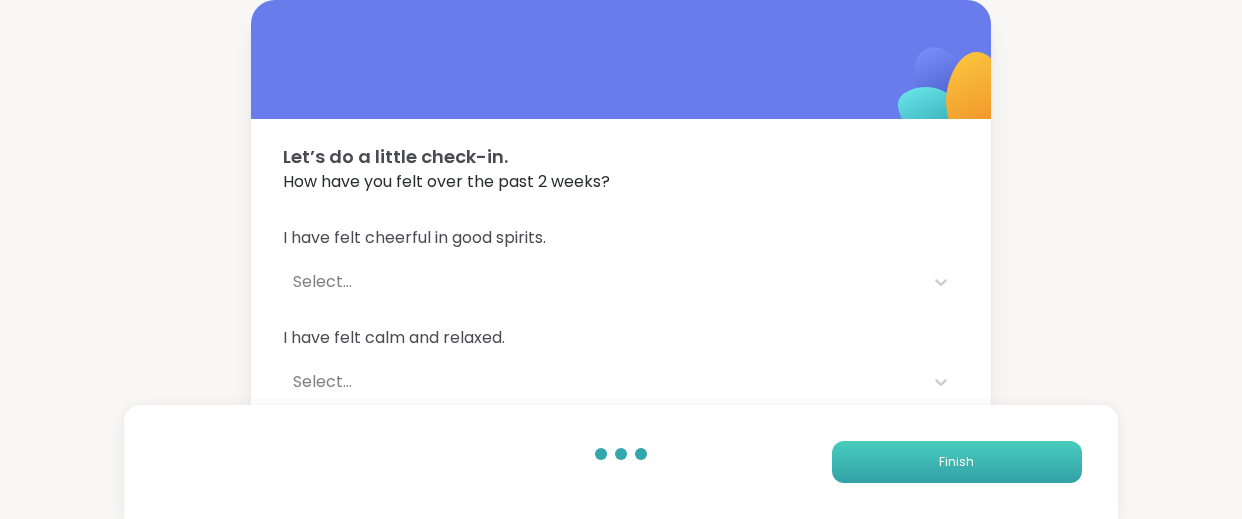 click on "Finish" at bounding box center [957, 462] 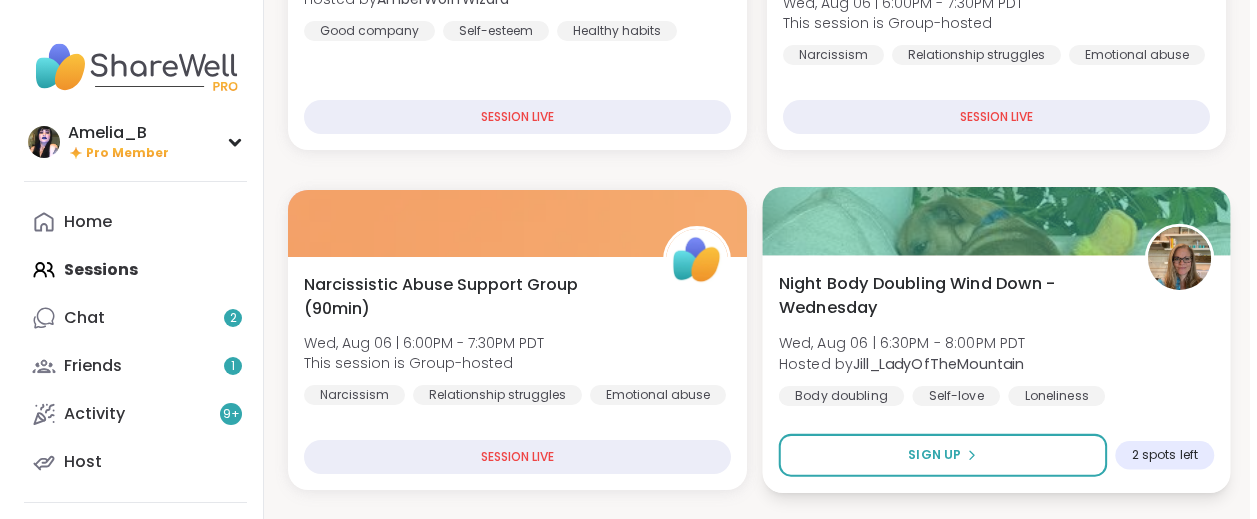 scroll, scrollTop: 459, scrollLeft: 0, axis: vertical 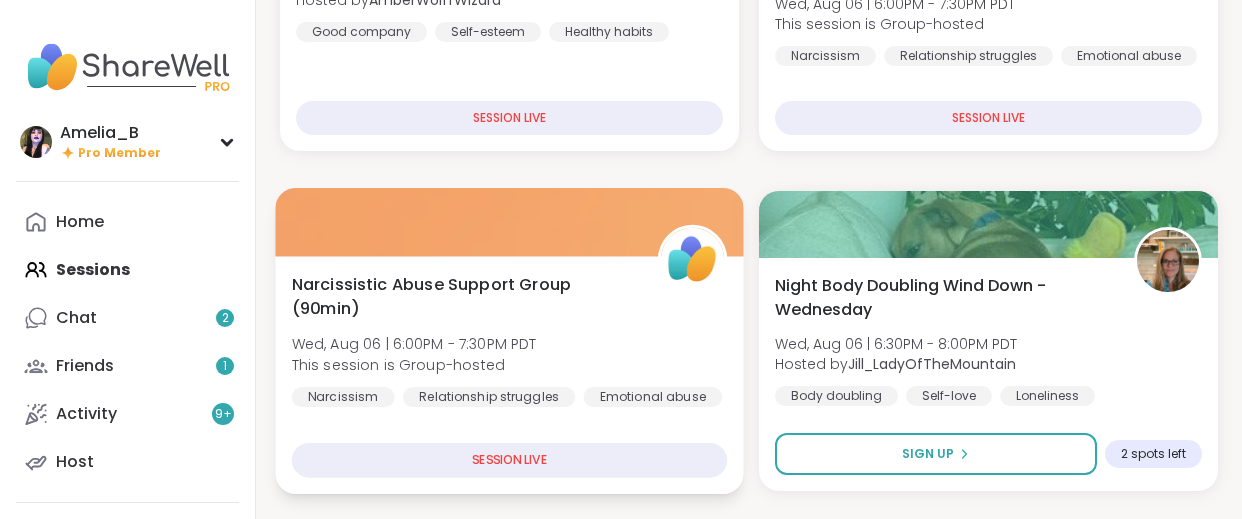 click on "Narcissistic Abuse Support Group (90min) [DAY], [MONTH], [DAY_NUMBER] | [TIME] - [TIME] [TIMEZONE] This session is Group-hosted Narcissism Relationship struggles Emotional abuse" at bounding box center [510, 339] 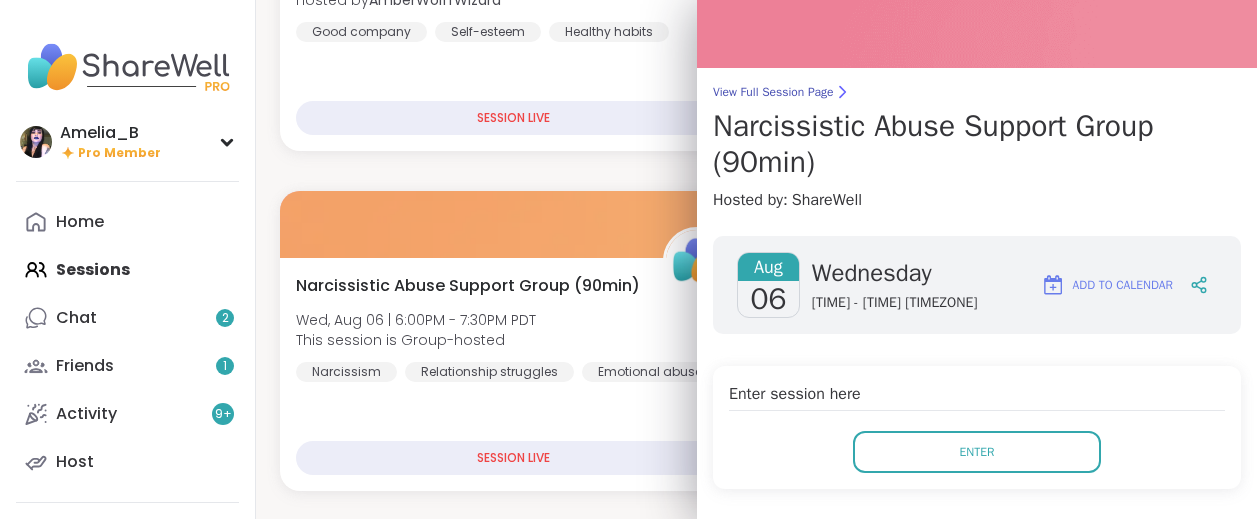 scroll, scrollTop: 96, scrollLeft: 0, axis: vertical 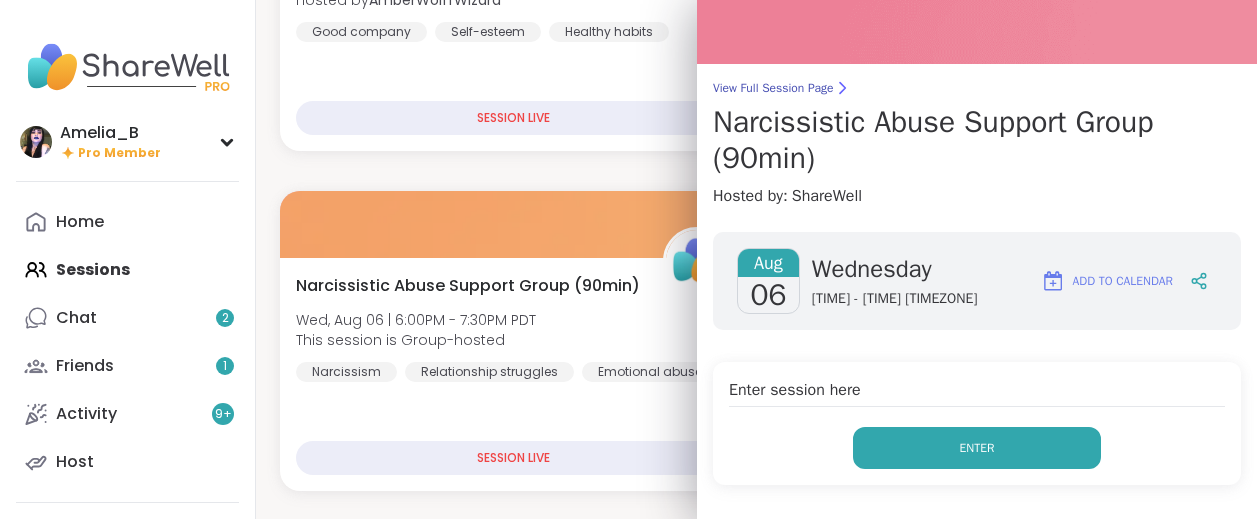 click on "Enter" at bounding box center (977, 448) 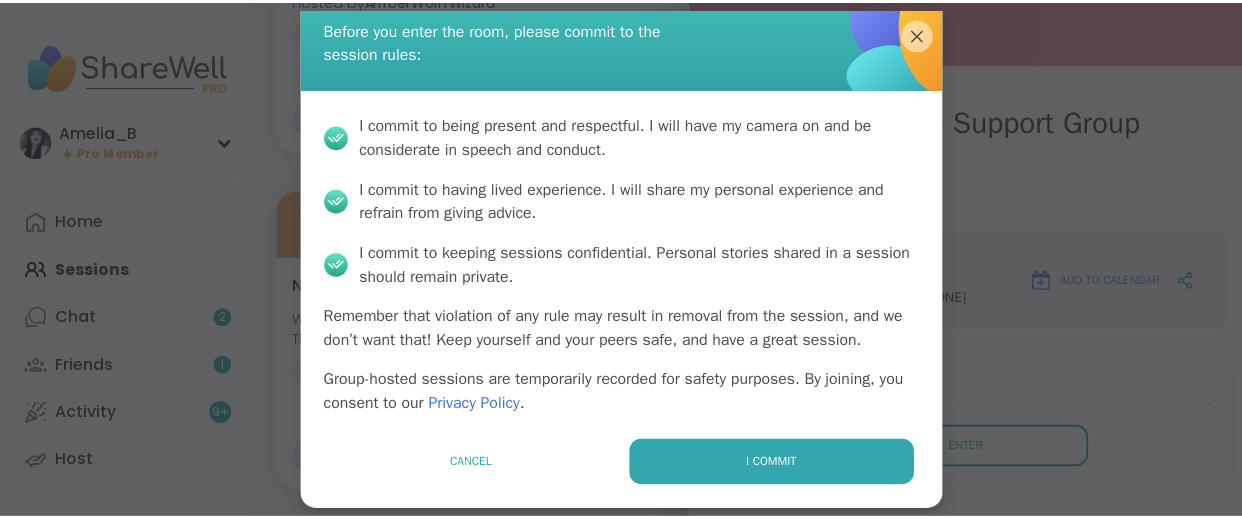 scroll, scrollTop: 71, scrollLeft: 0, axis: vertical 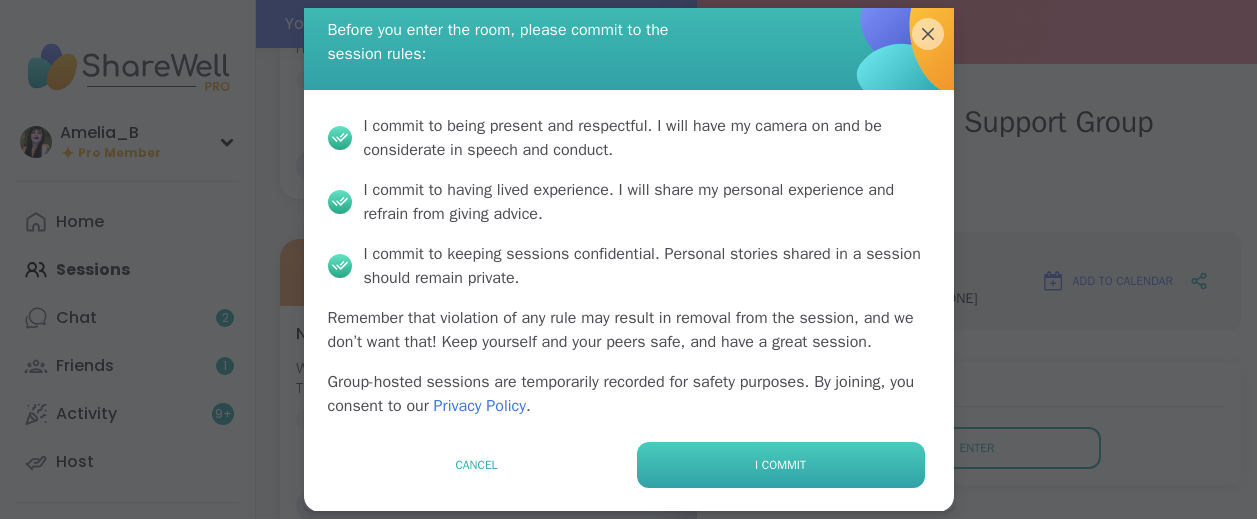 click on "I commit" at bounding box center (780, 465) 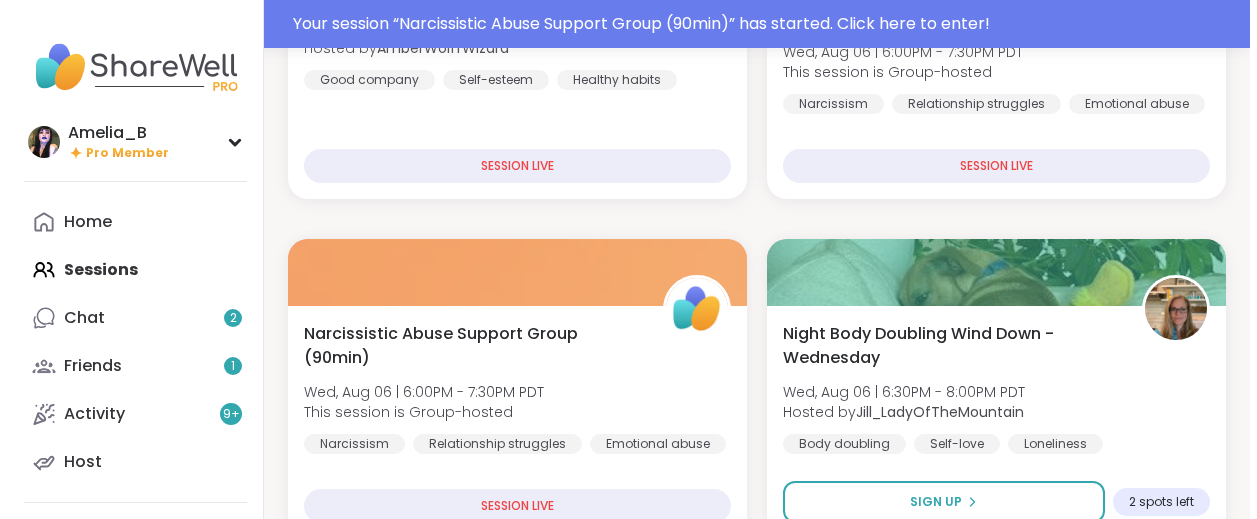 scroll, scrollTop: 0, scrollLeft: 0, axis: both 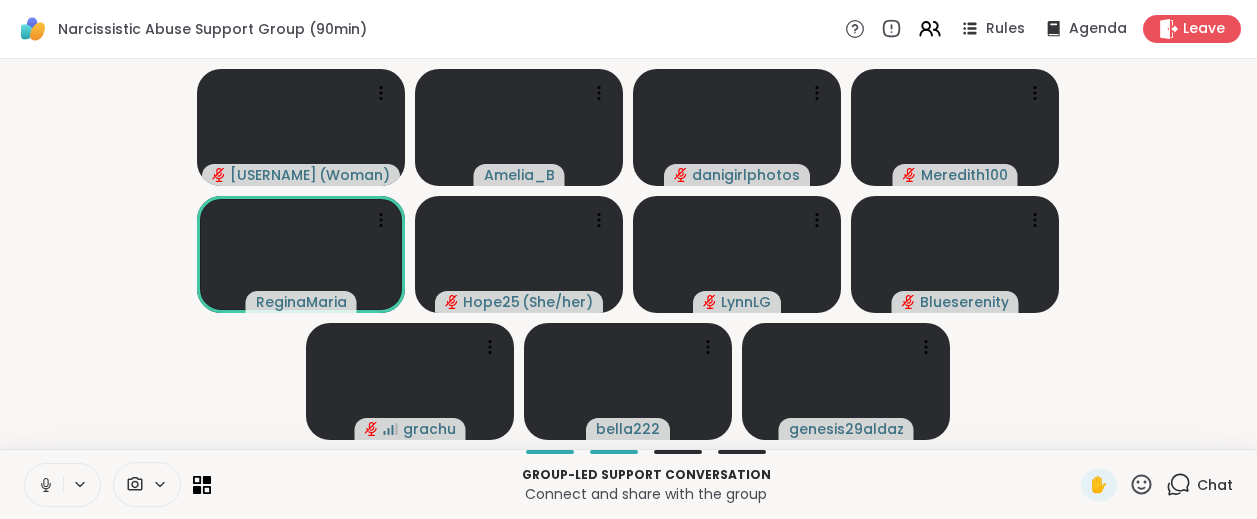 click 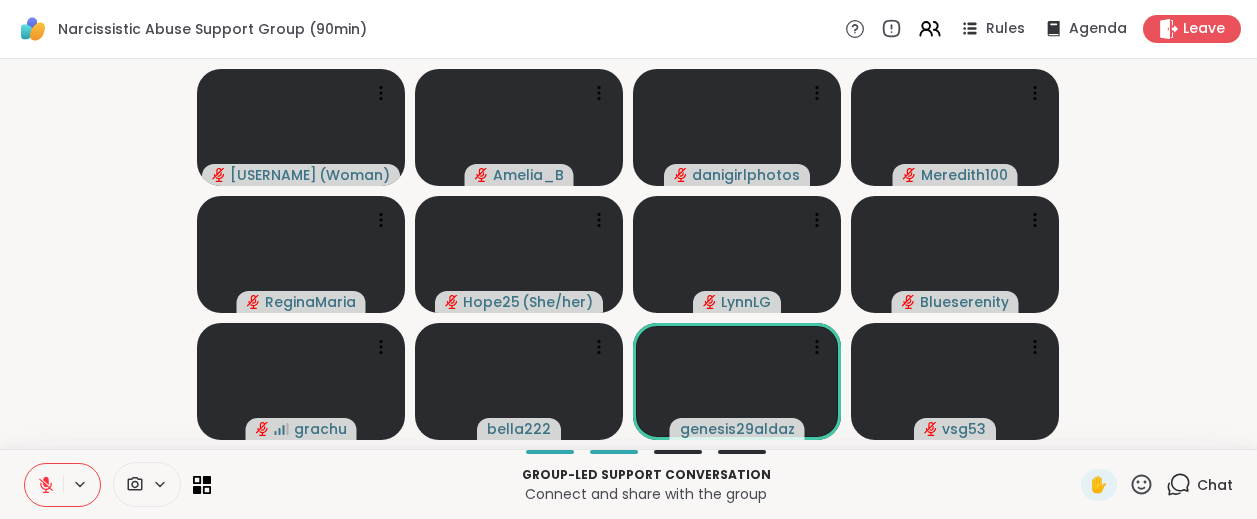 click 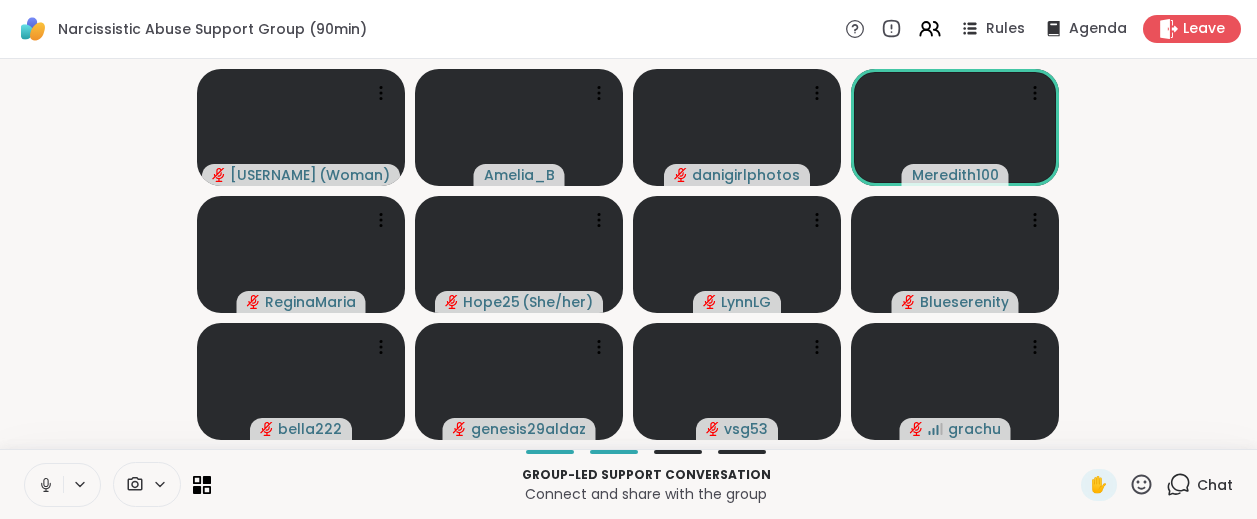 click 